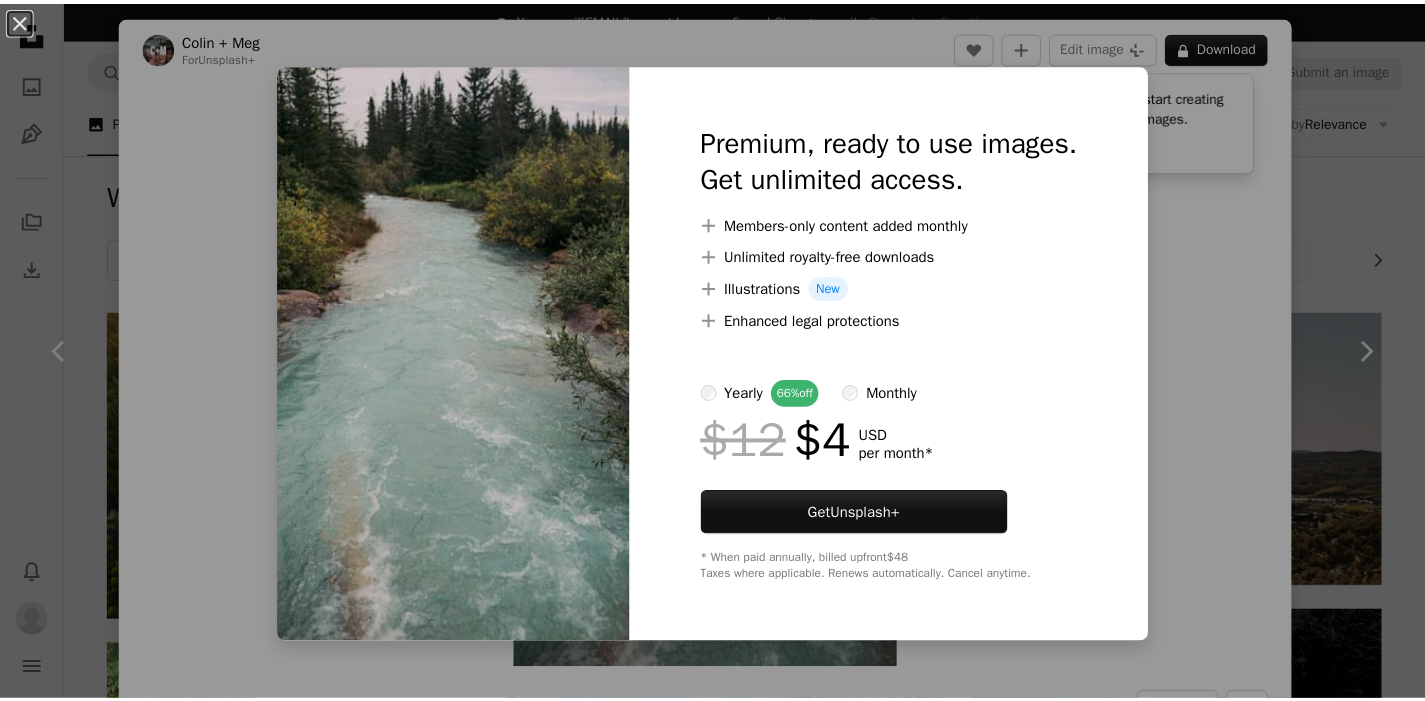 scroll, scrollTop: 1217, scrollLeft: 0, axis: vertical 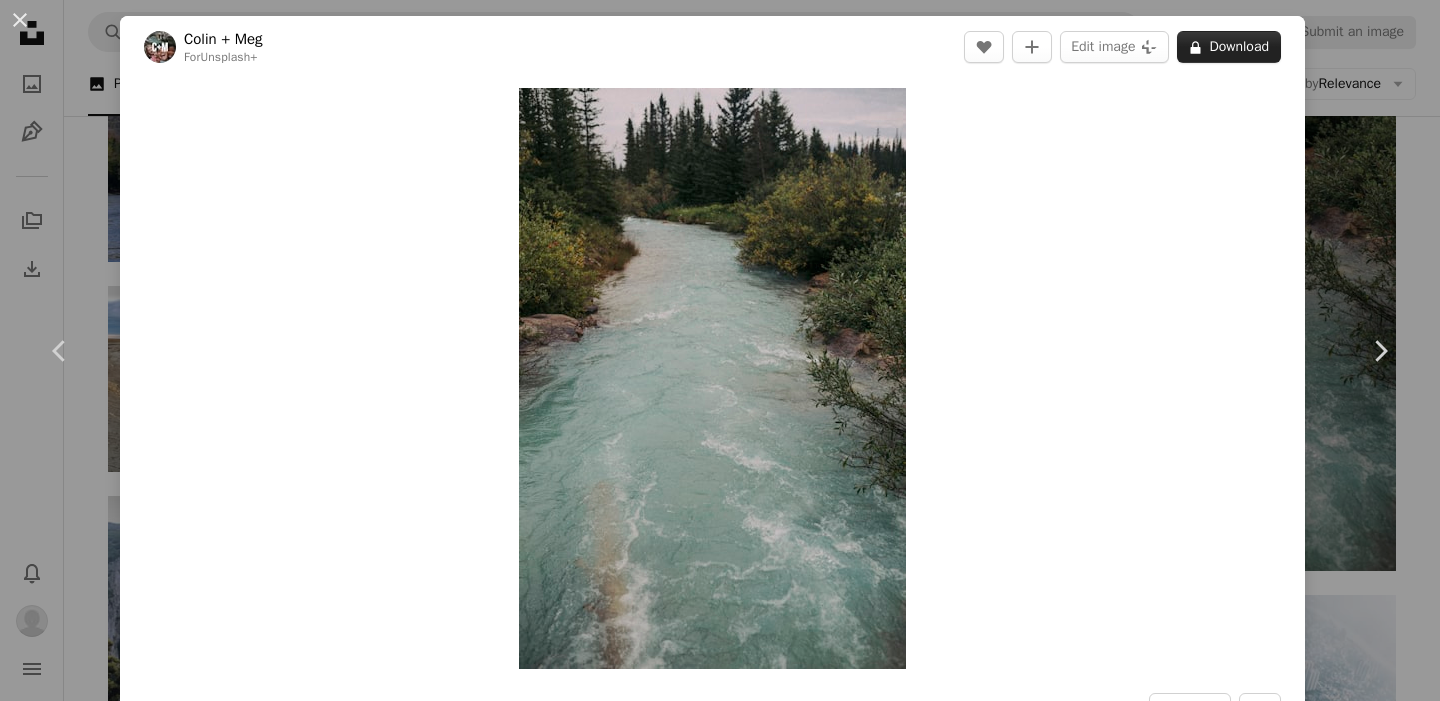 click on "A lock   Download" at bounding box center (1229, 47) 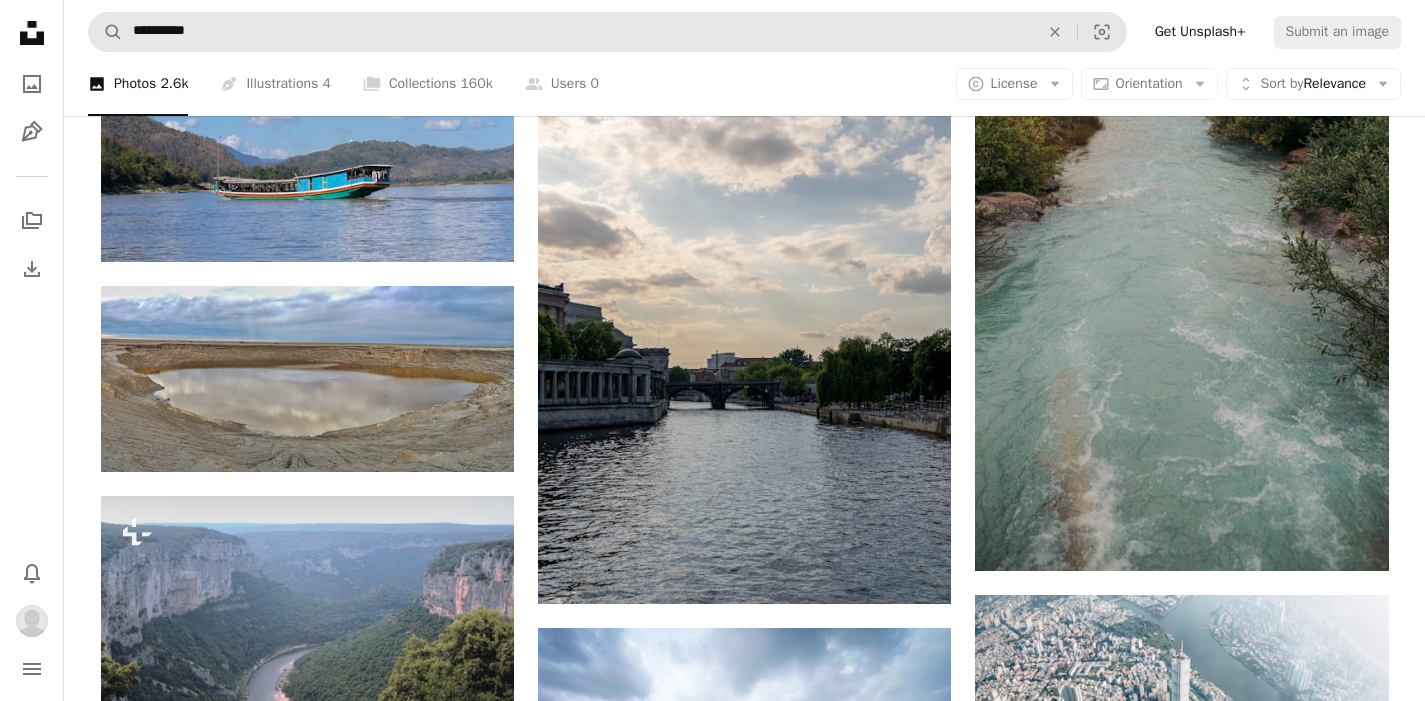 click on "**********" at bounding box center [744, 32] 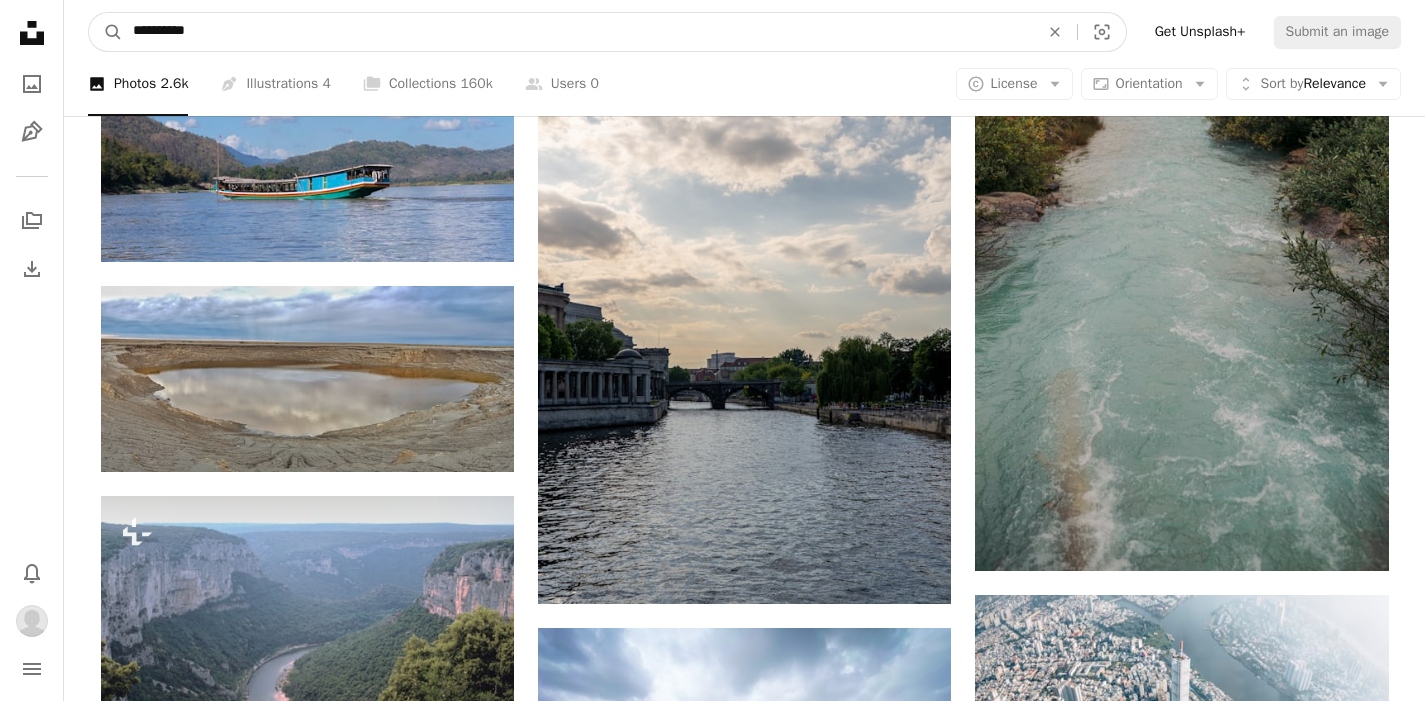 click on "**********" at bounding box center [578, 32] 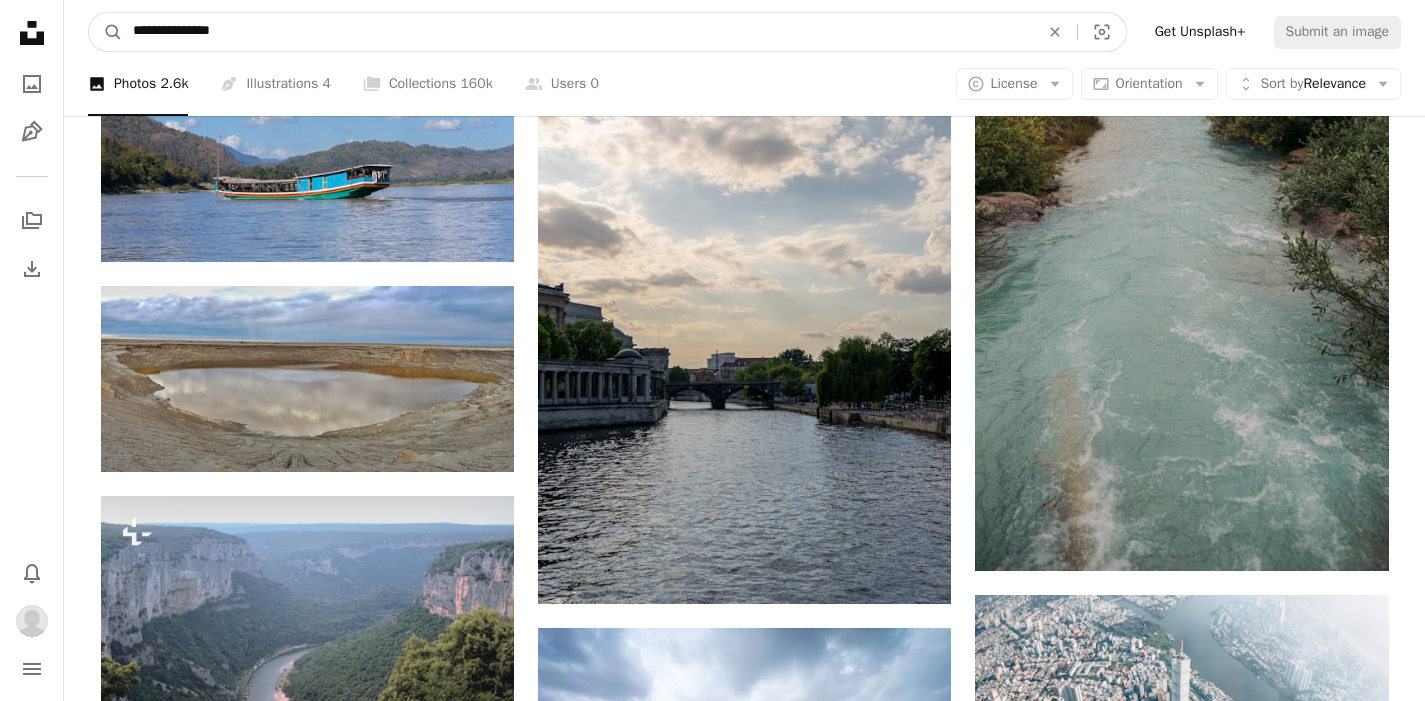 type on "**********" 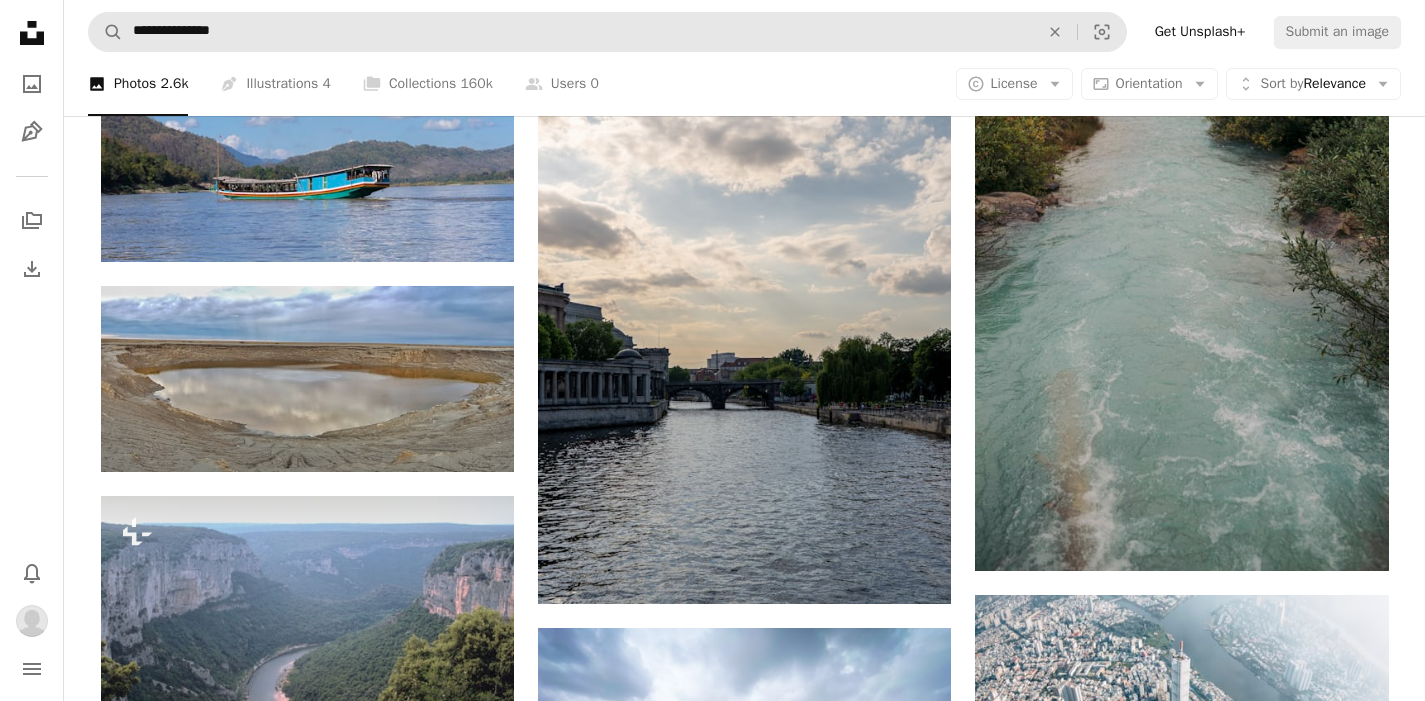 scroll, scrollTop: 0, scrollLeft: 0, axis: both 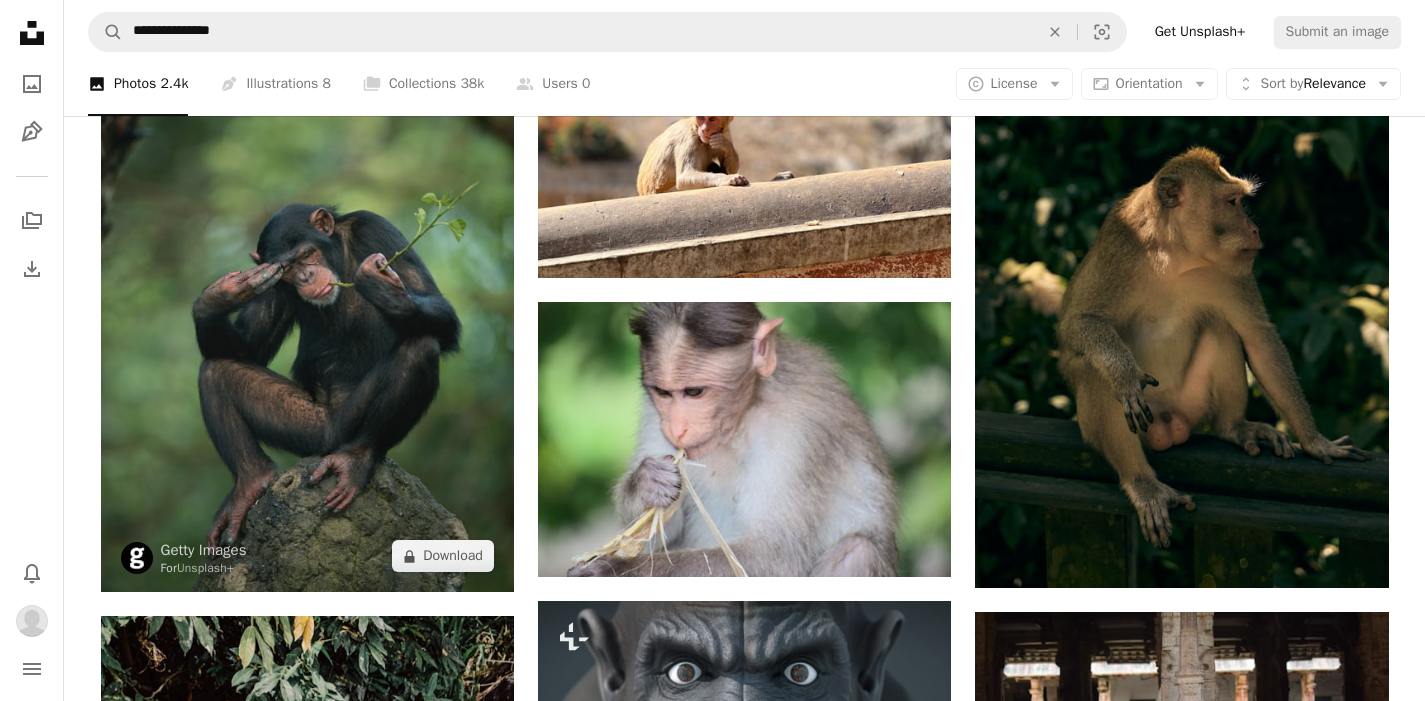 click at bounding box center (307, 280) 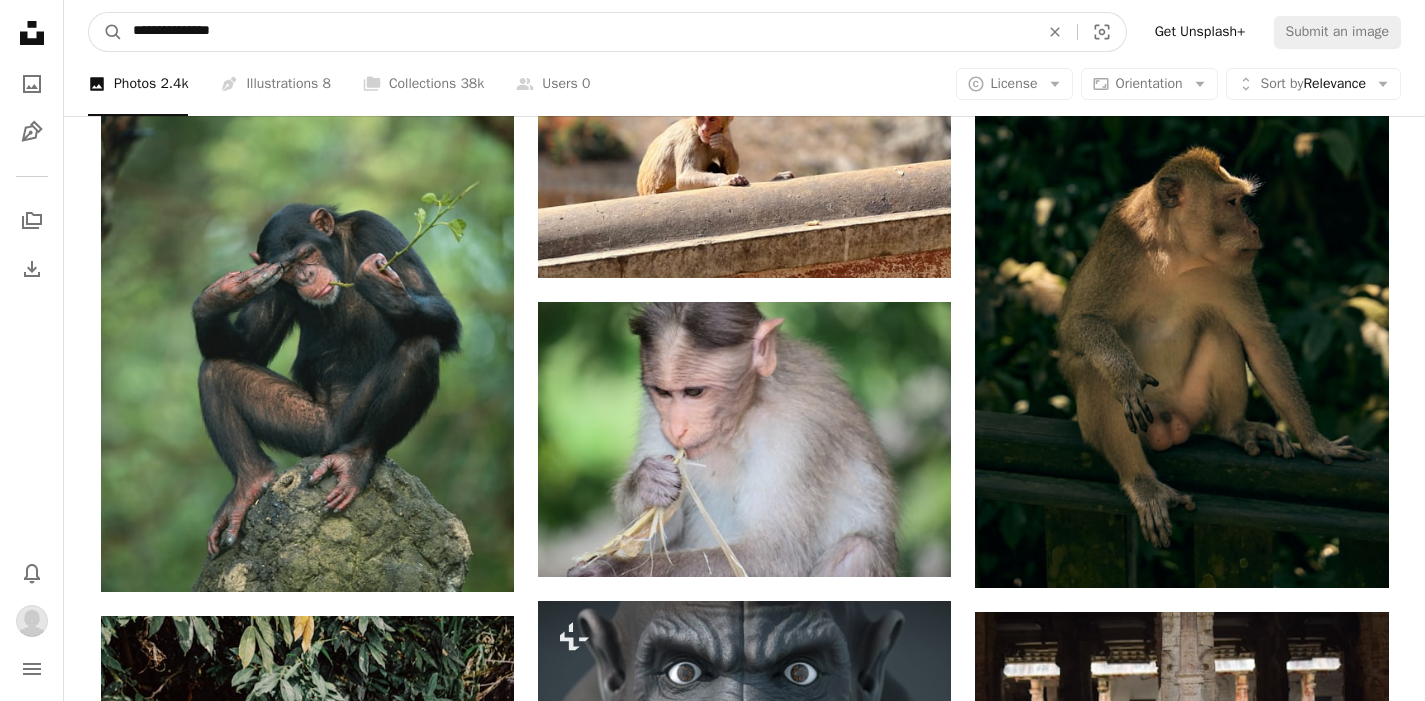 click on "**********" at bounding box center (578, 32) 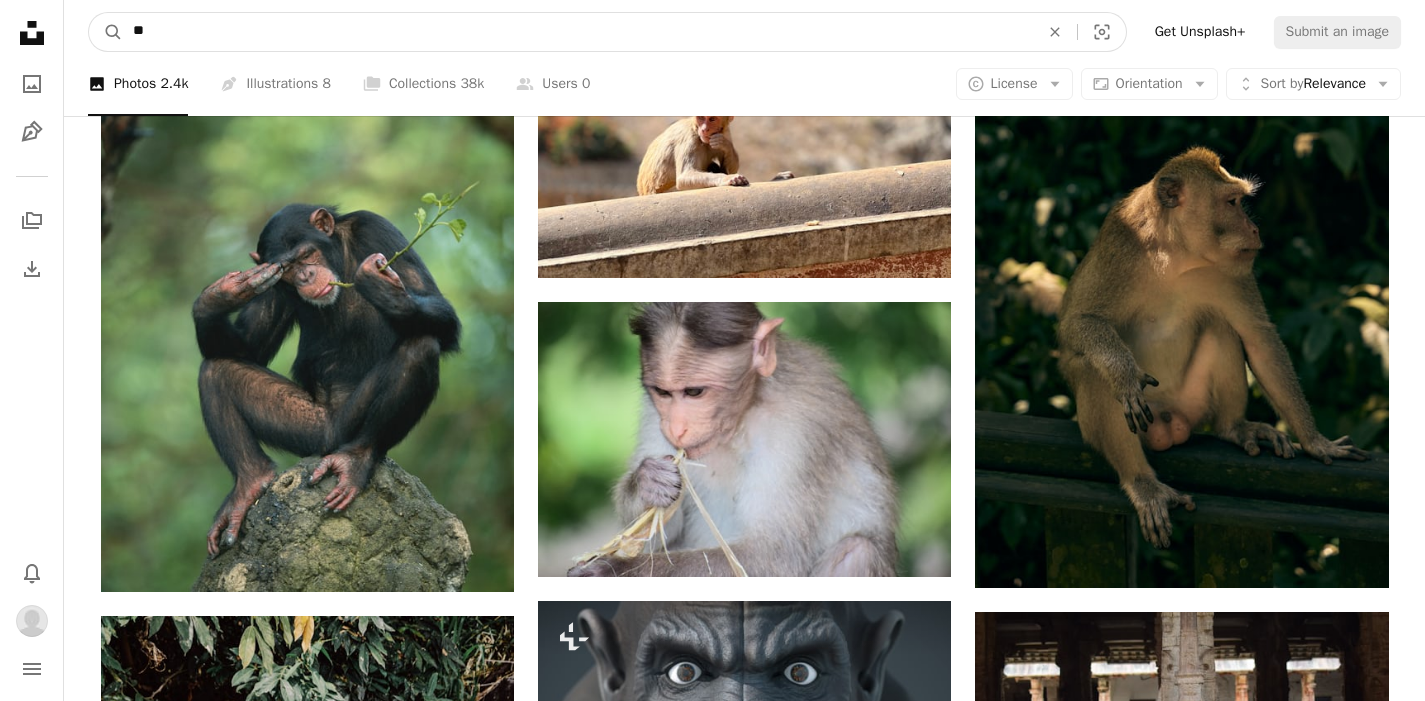 type on "*" 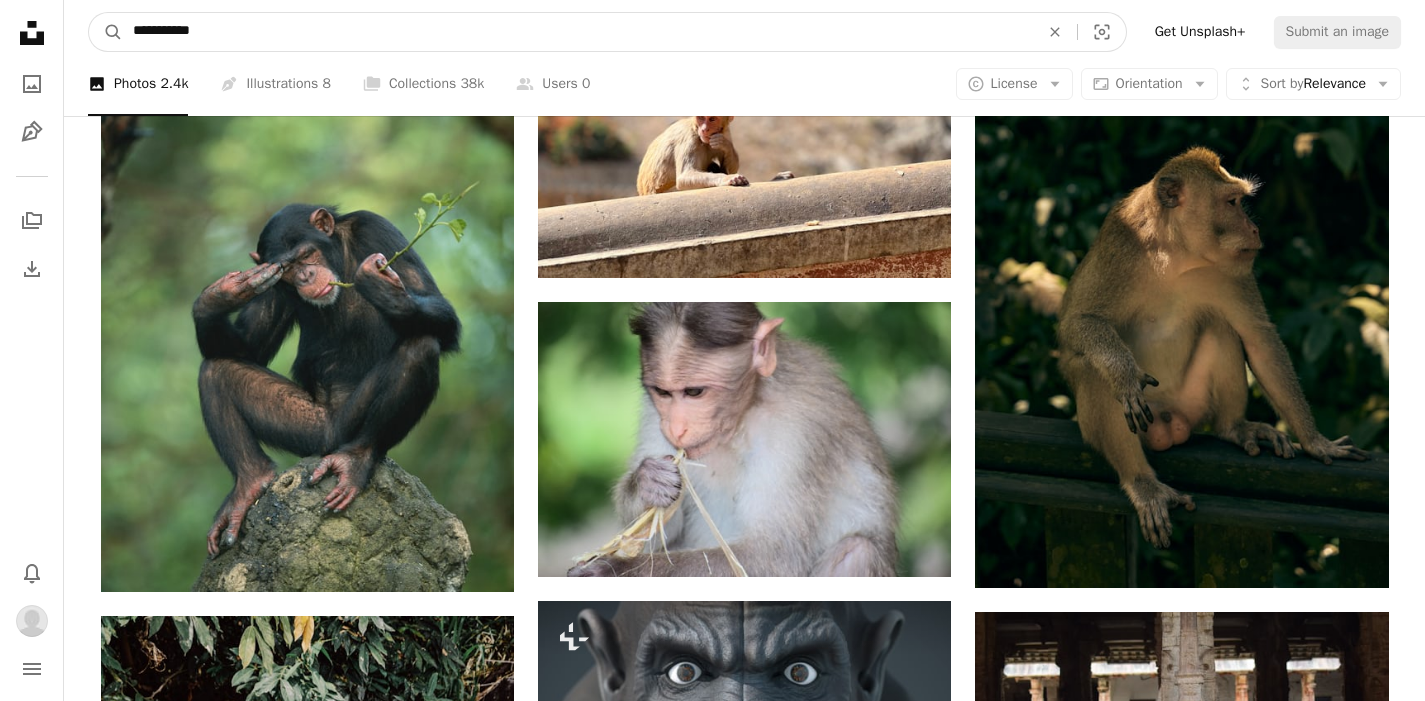 type on "**********" 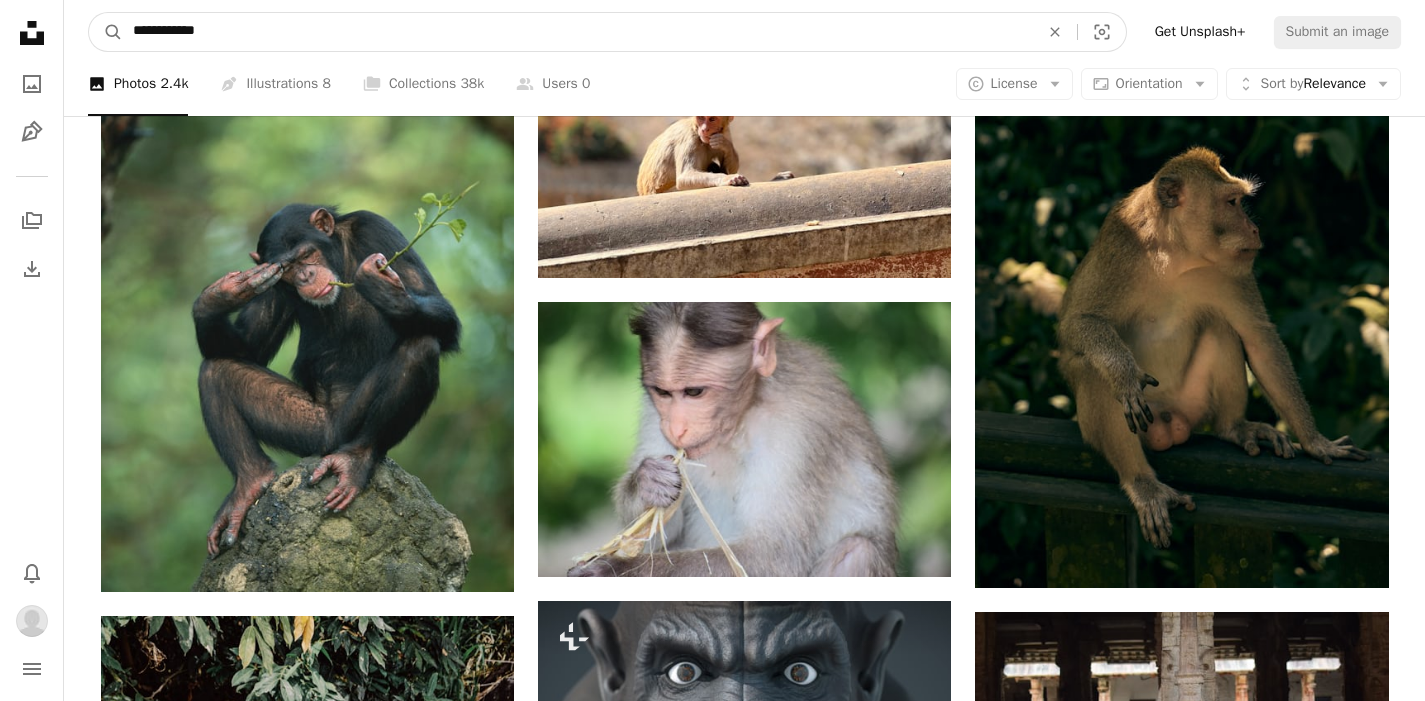 click on "A magnifying glass" at bounding box center [106, 32] 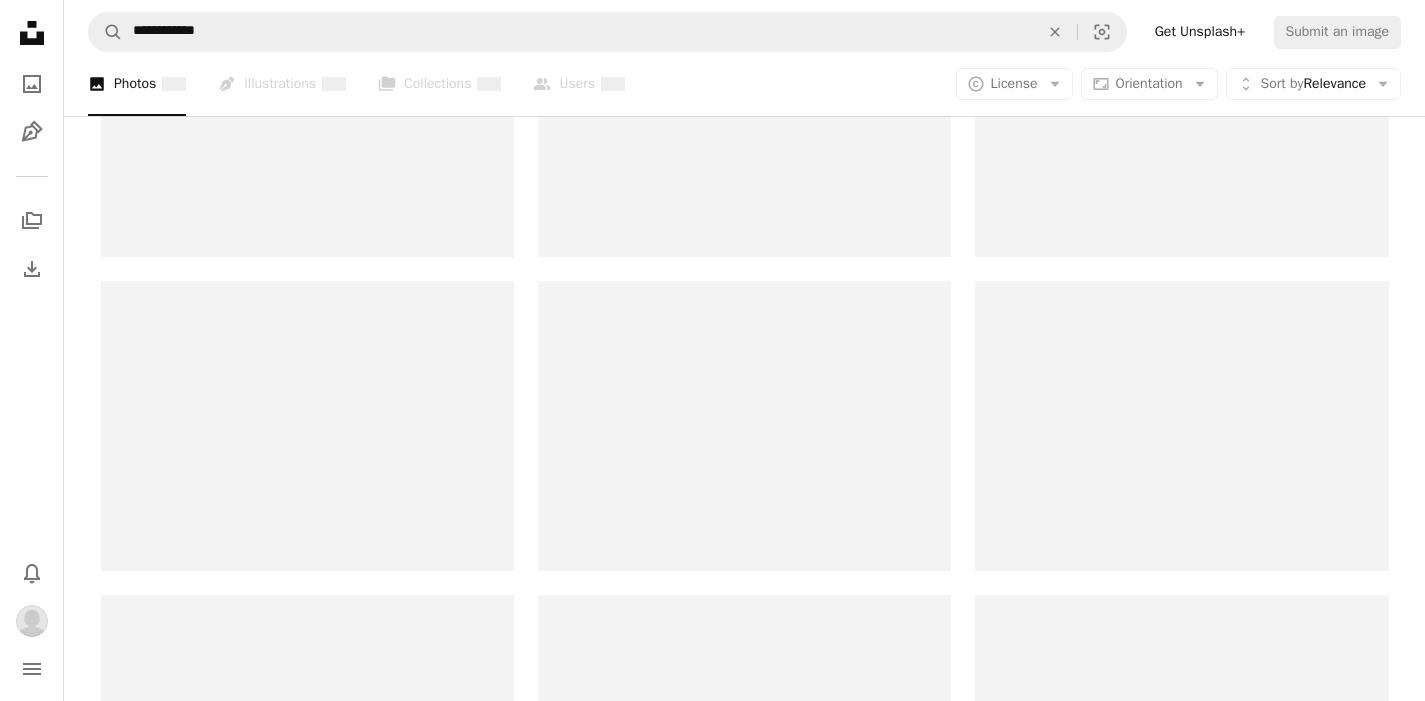 scroll, scrollTop: 0, scrollLeft: 0, axis: both 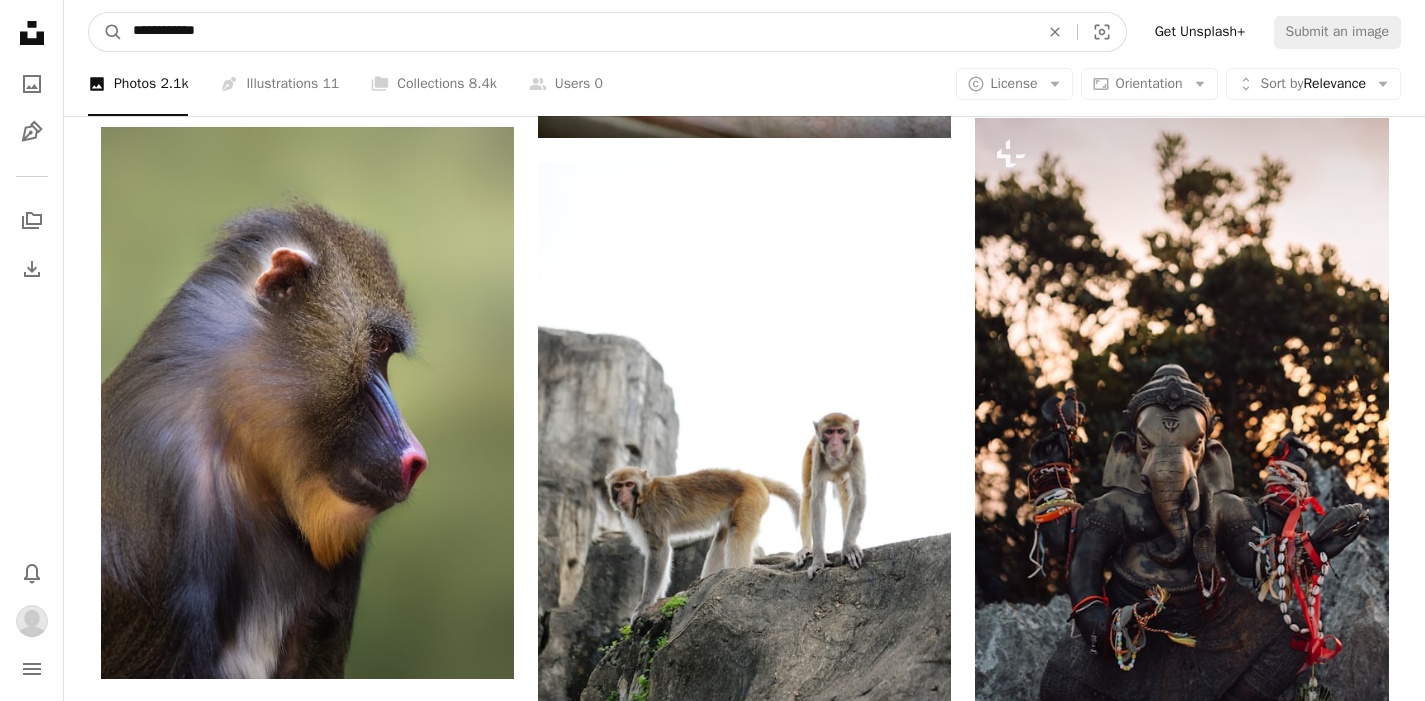 click on "**********" at bounding box center [578, 32] 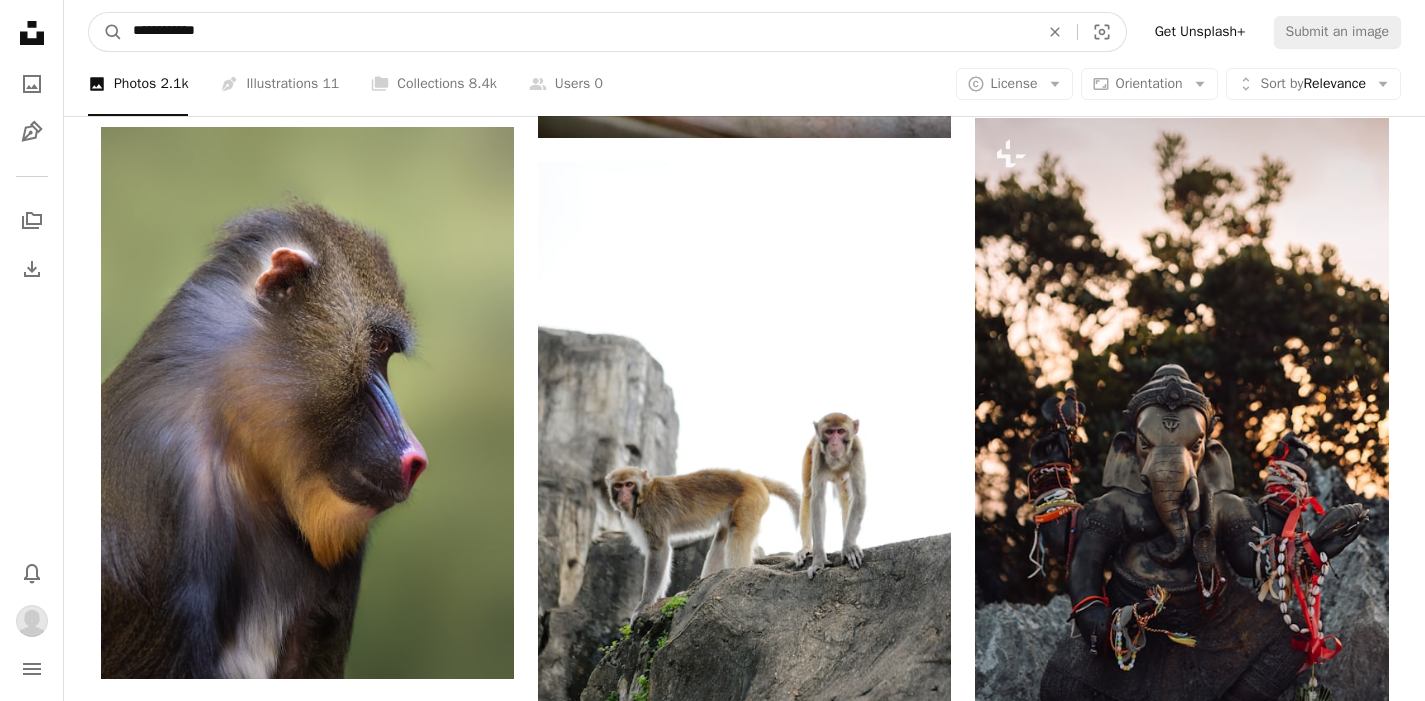 type on "**********" 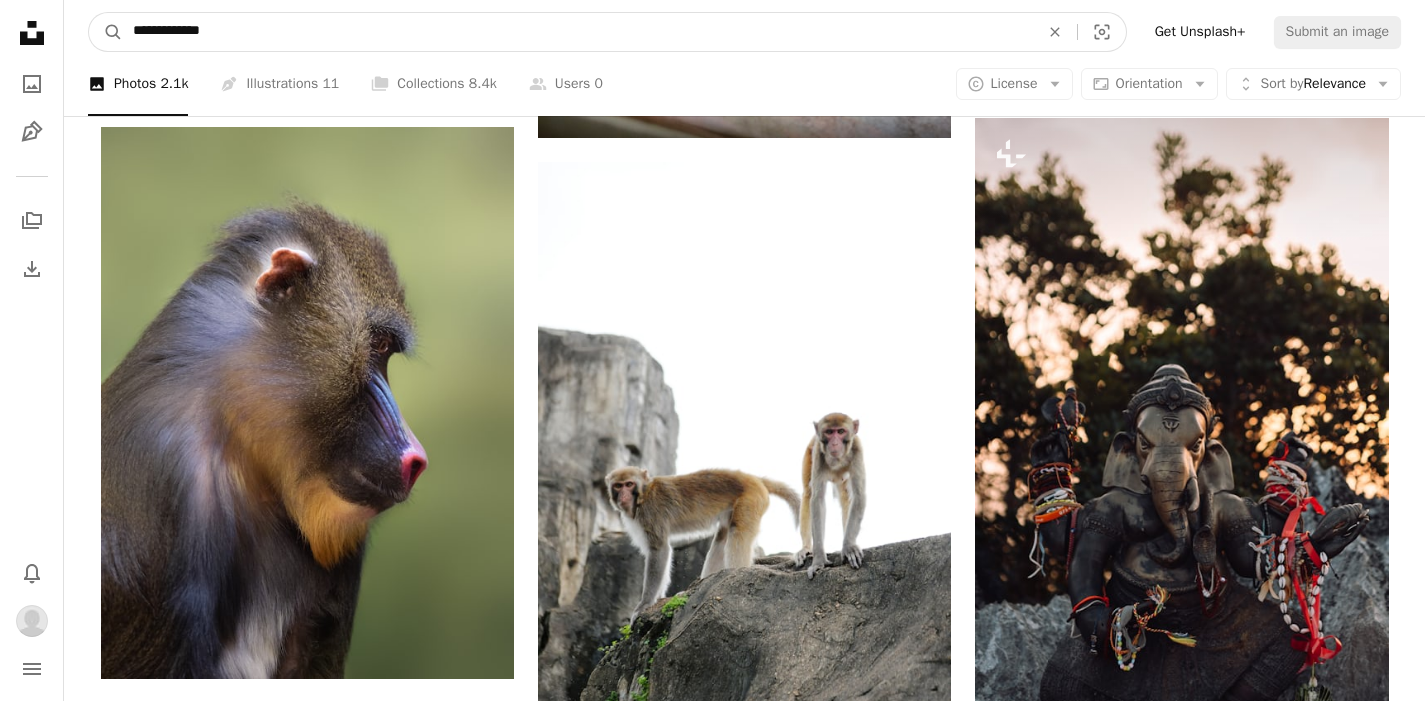 click on "A magnifying glass" at bounding box center [106, 32] 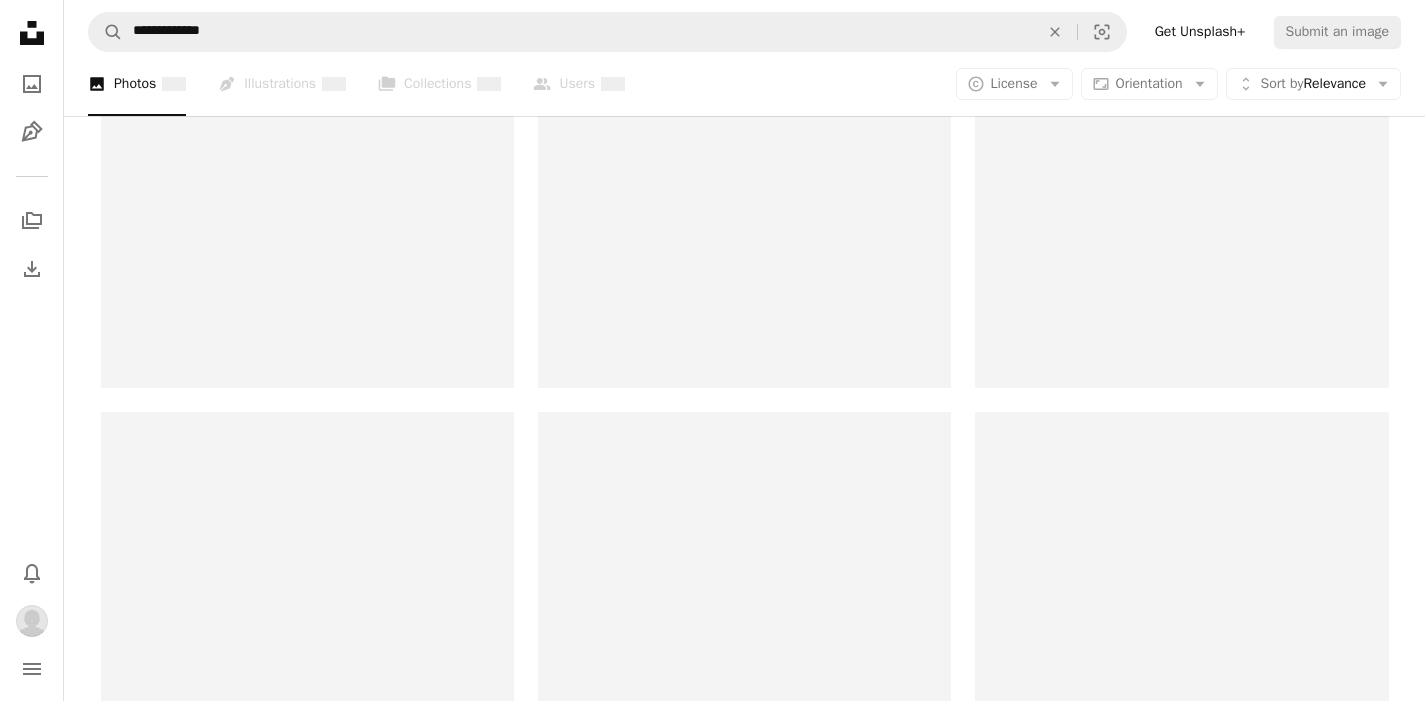 scroll, scrollTop: 0, scrollLeft: 0, axis: both 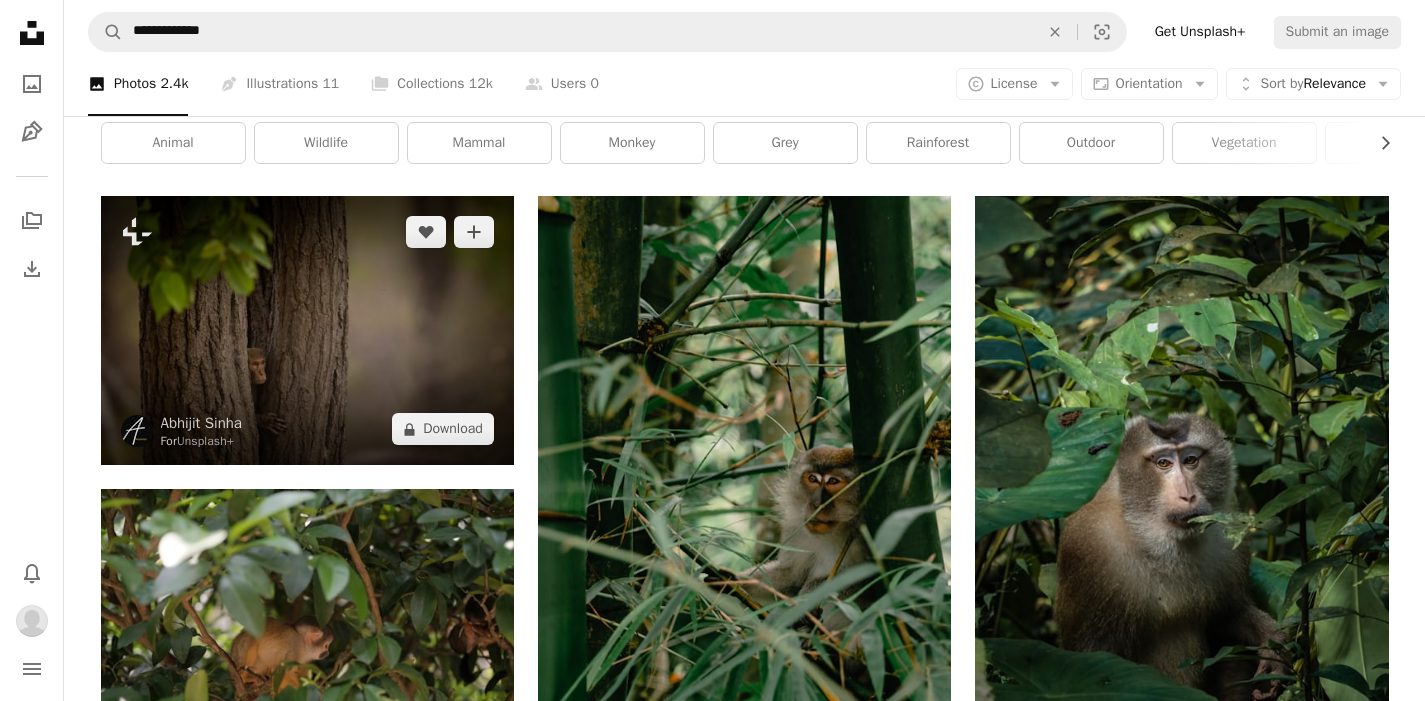 click at bounding box center [307, 330] 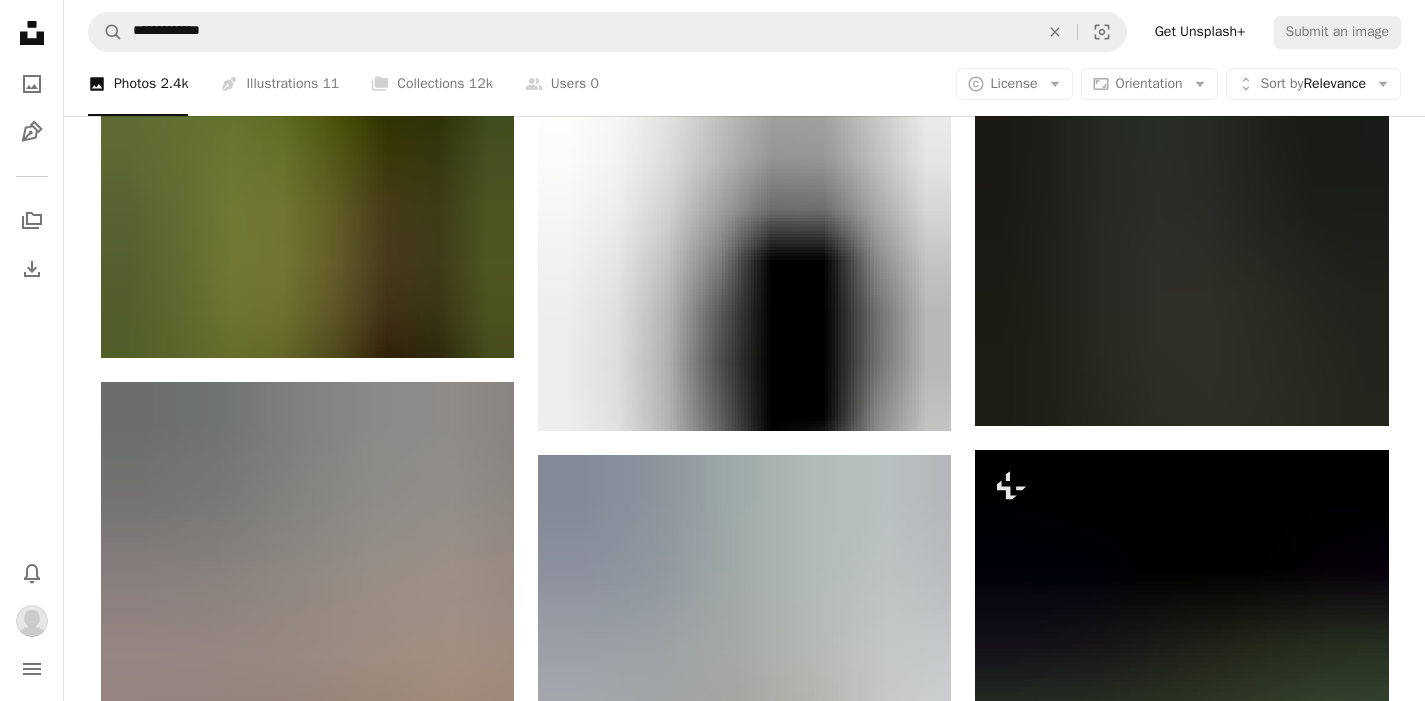 scroll, scrollTop: 880, scrollLeft: 0, axis: vertical 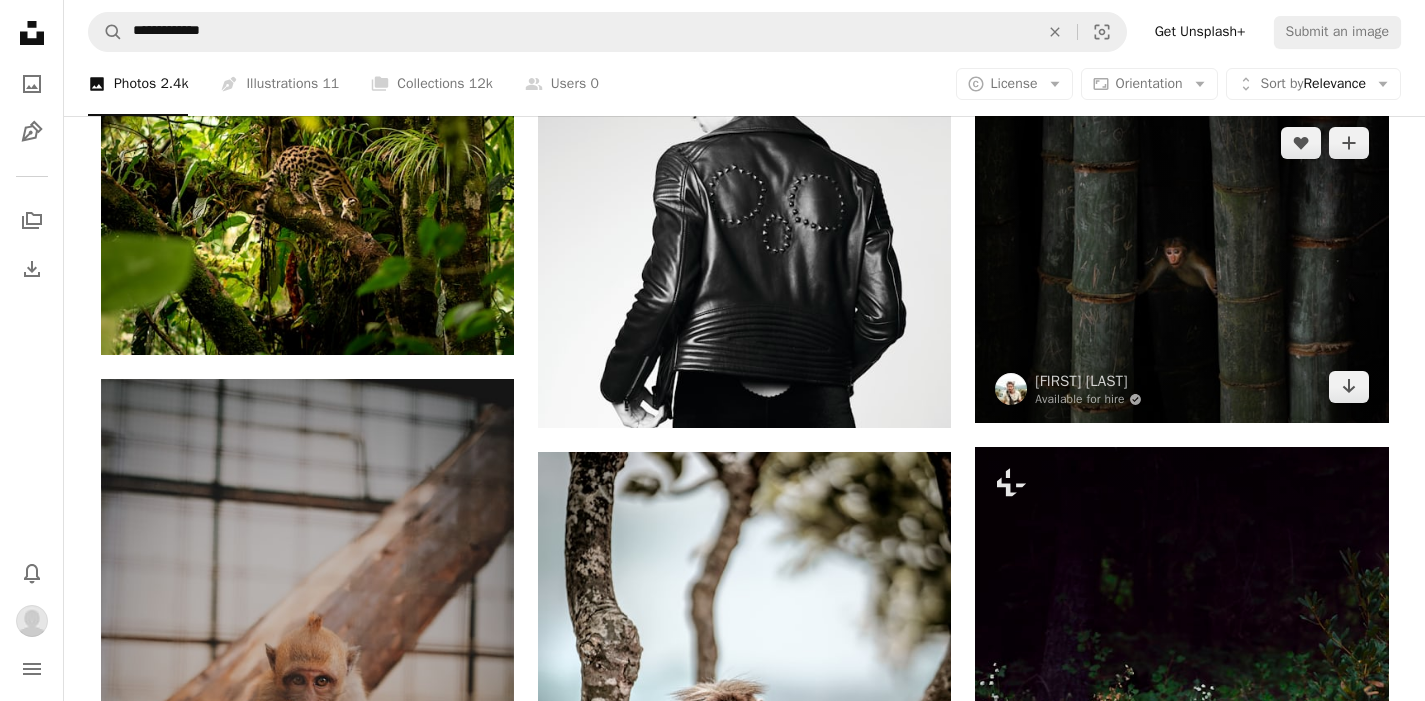 click at bounding box center (1181, 265) 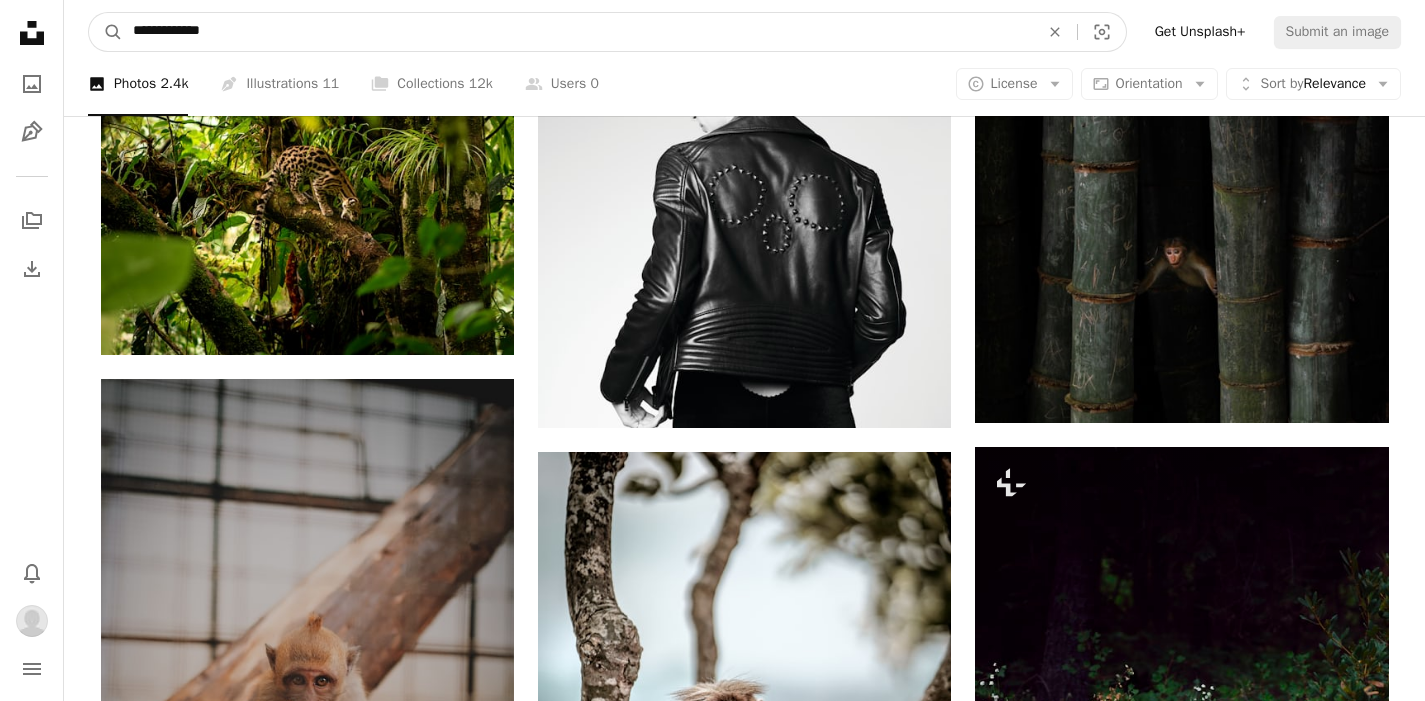 click on "**********" at bounding box center [578, 32] 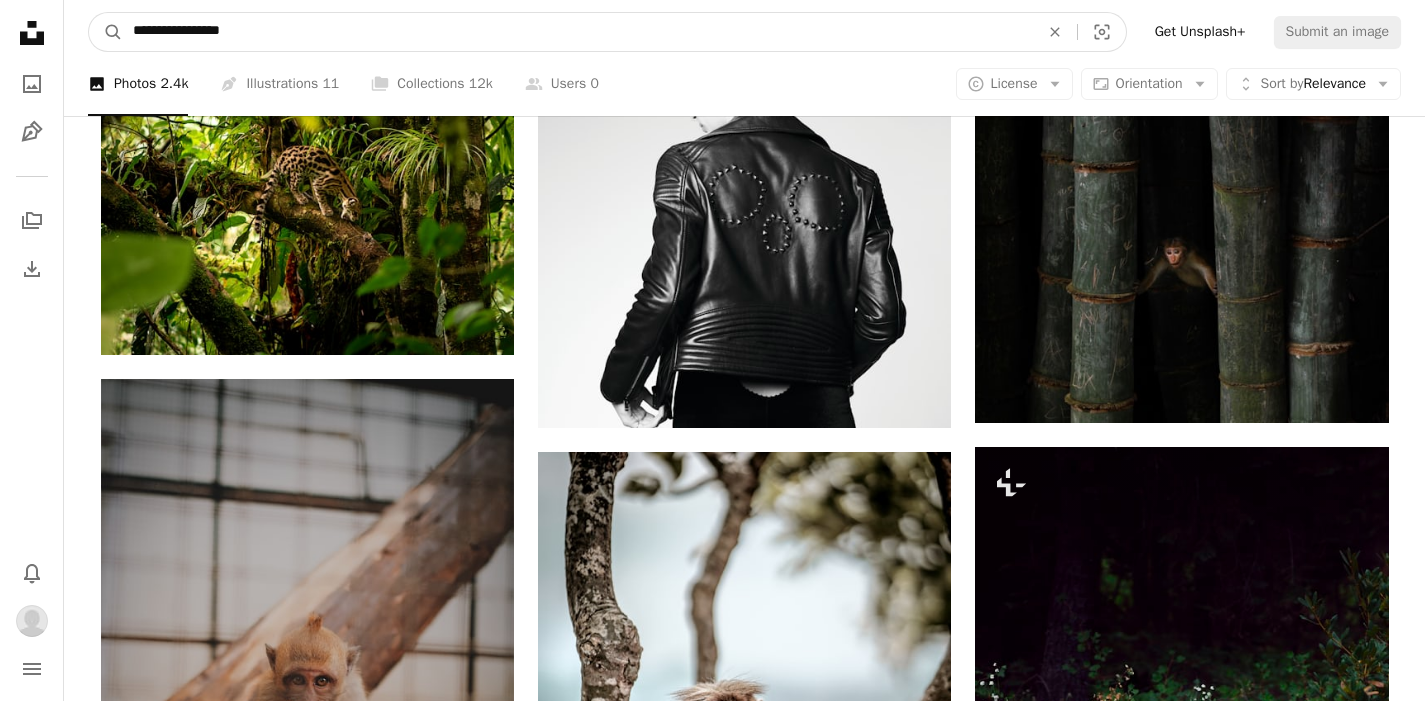 type on "**********" 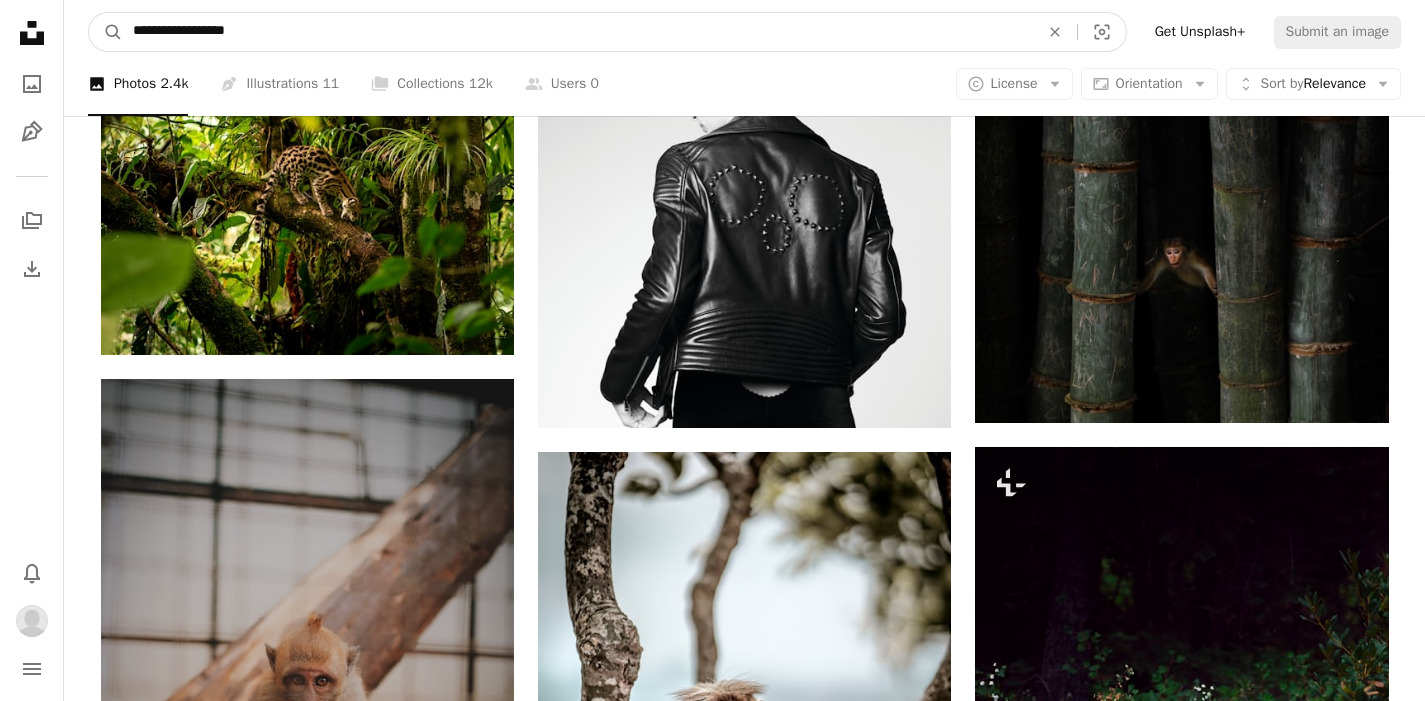 click on "A magnifying glass" at bounding box center [106, 32] 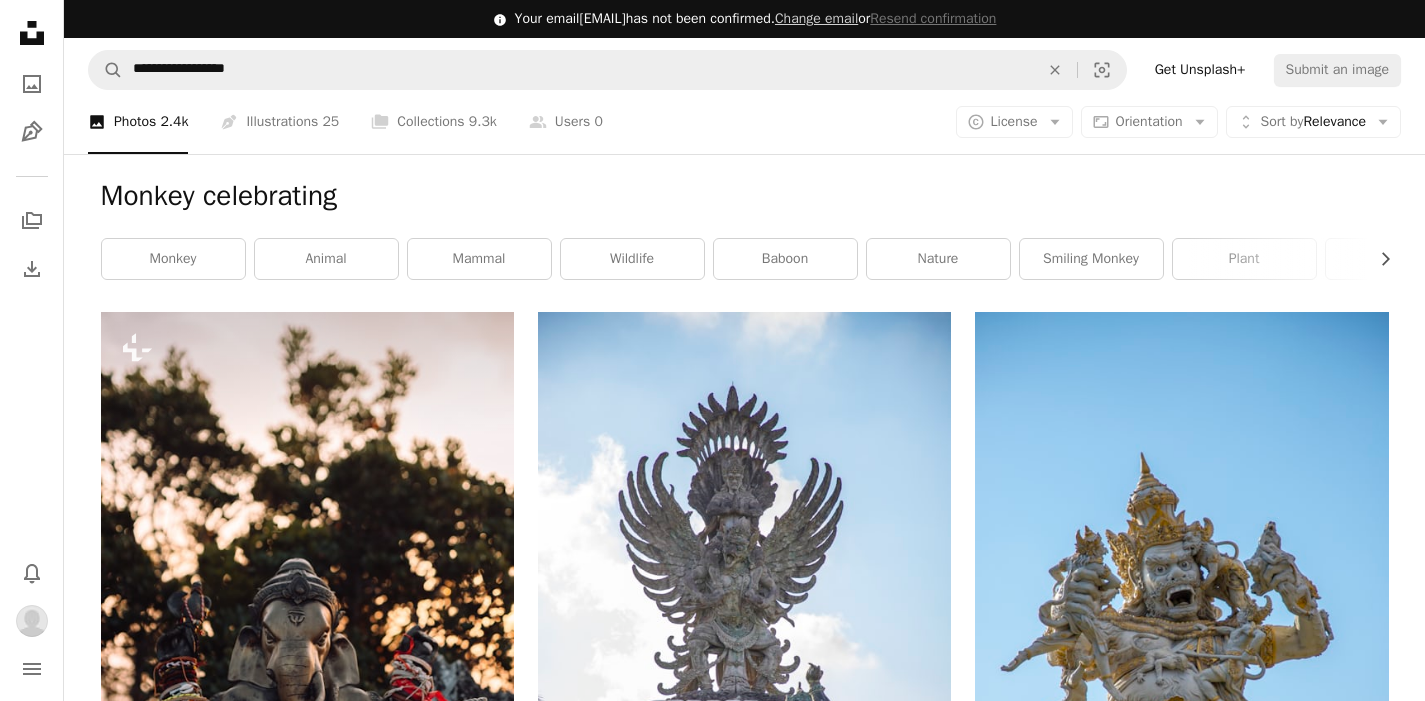 scroll, scrollTop: 0, scrollLeft: 0, axis: both 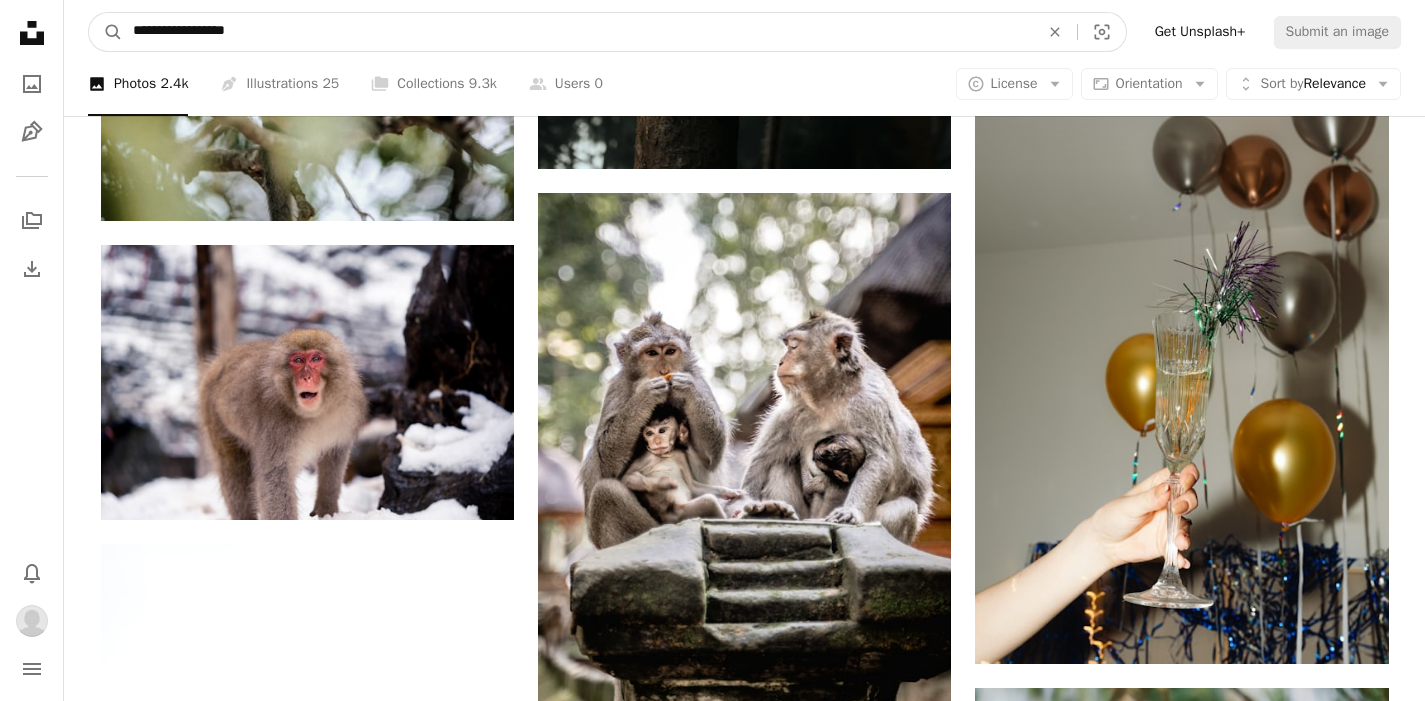 click on "**********" at bounding box center (578, 32) 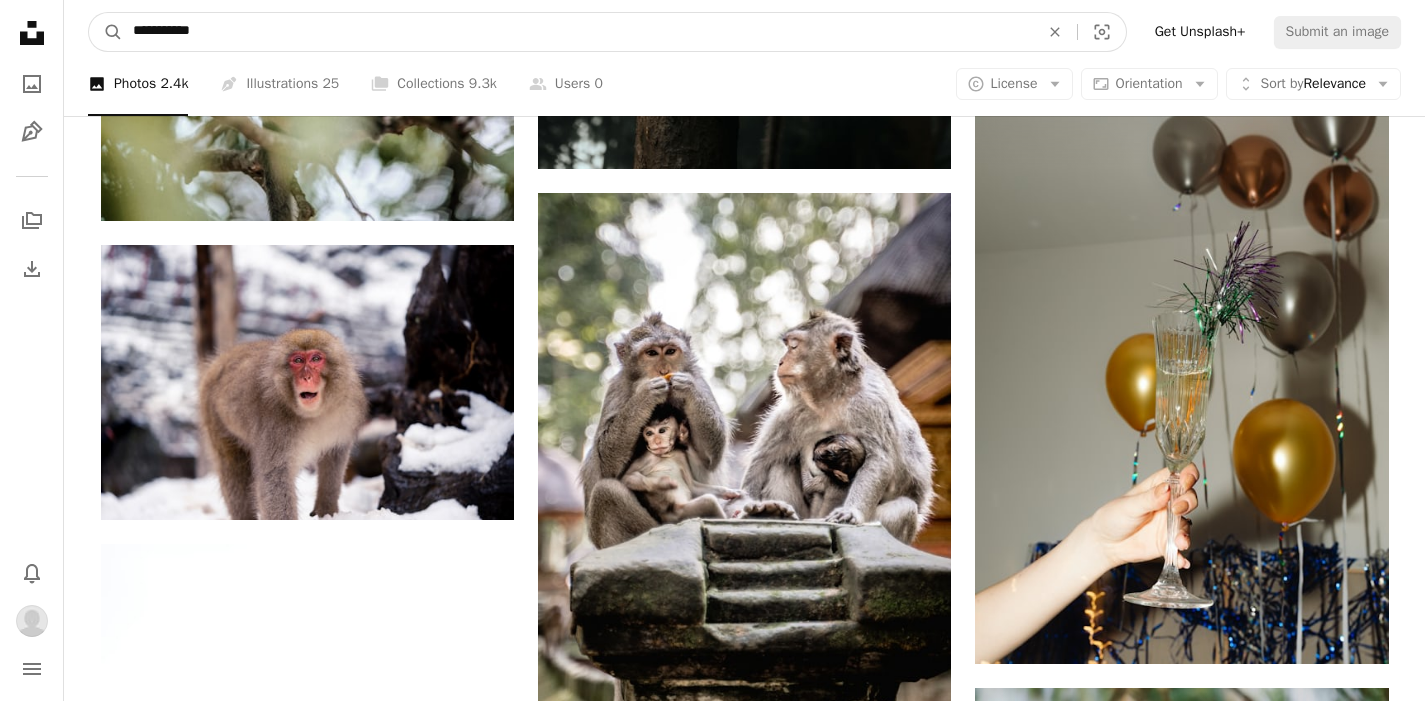 type on "**********" 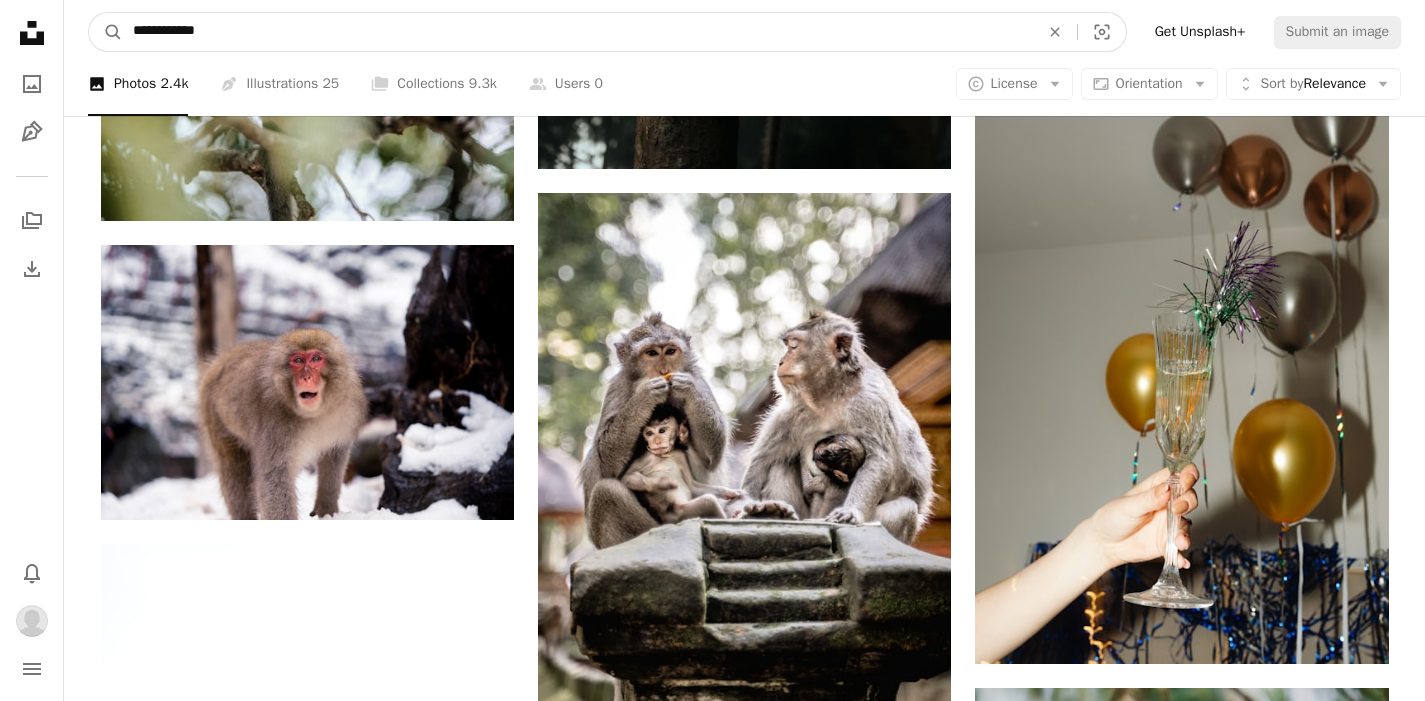 click on "A magnifying glass" at bounding box center (106, 32) 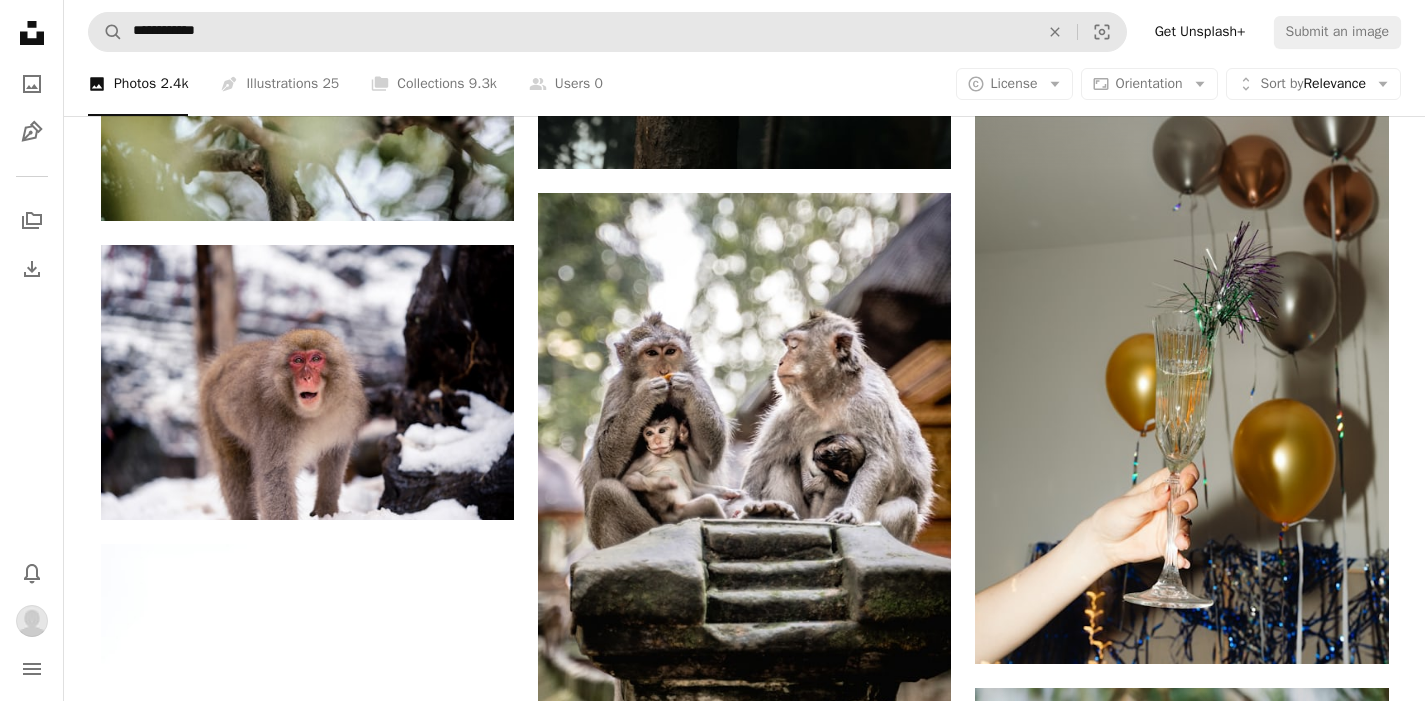 scroll, scrollTop: 0, scrollLeft: 0, axis: both 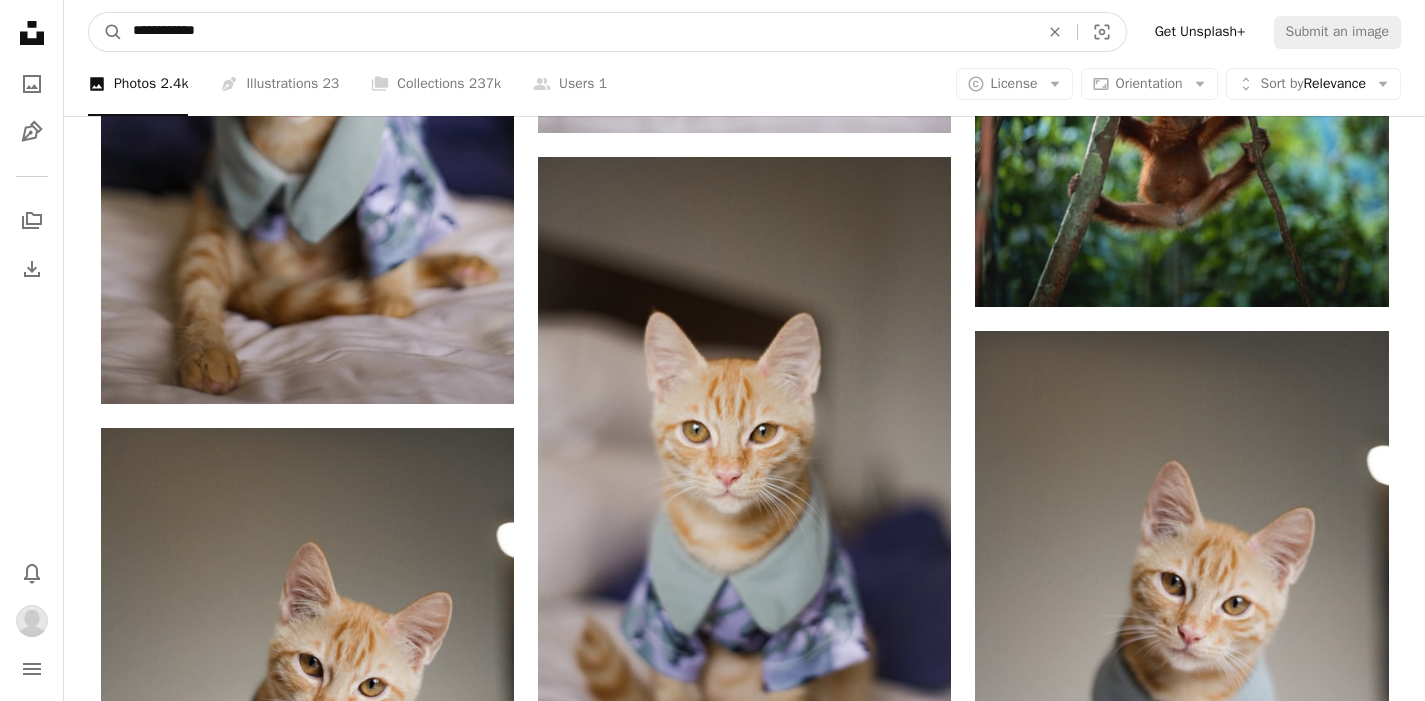 click on "**********" at bounding box center (578, 32) 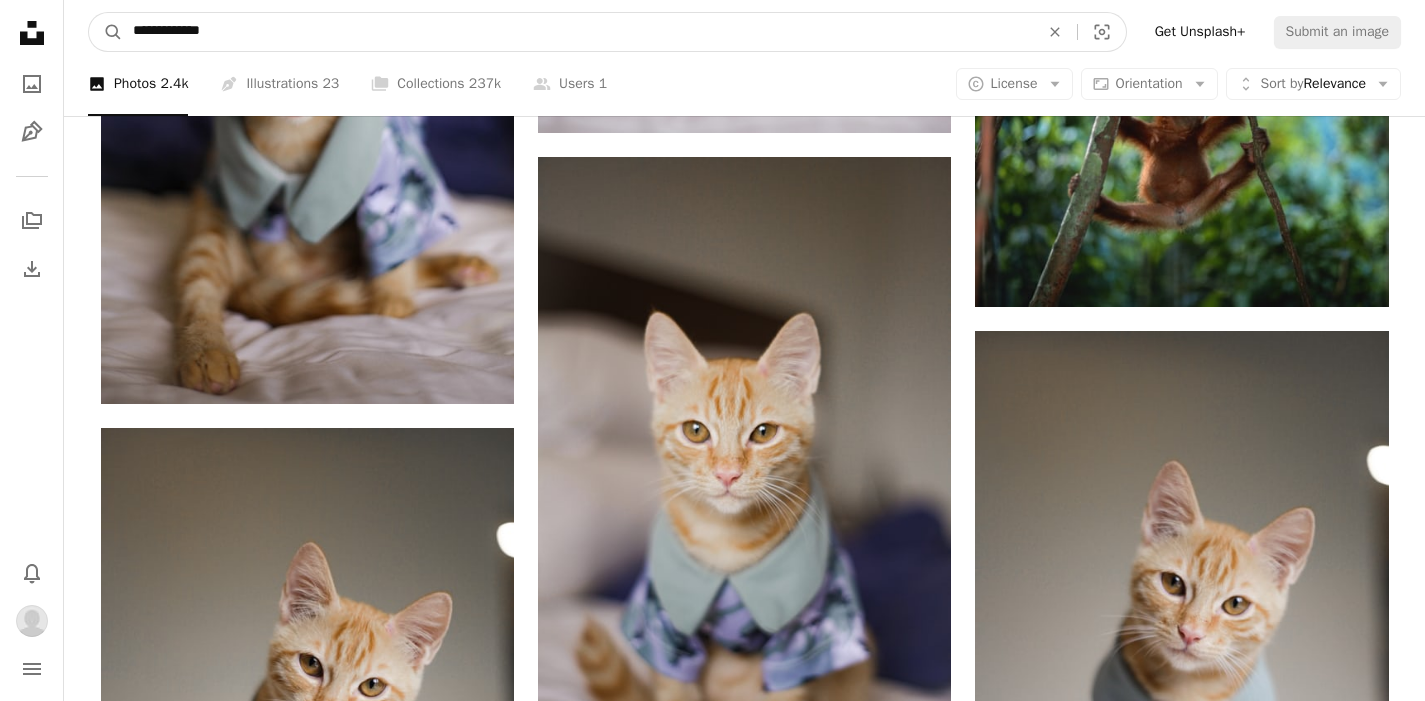 type on "**********" 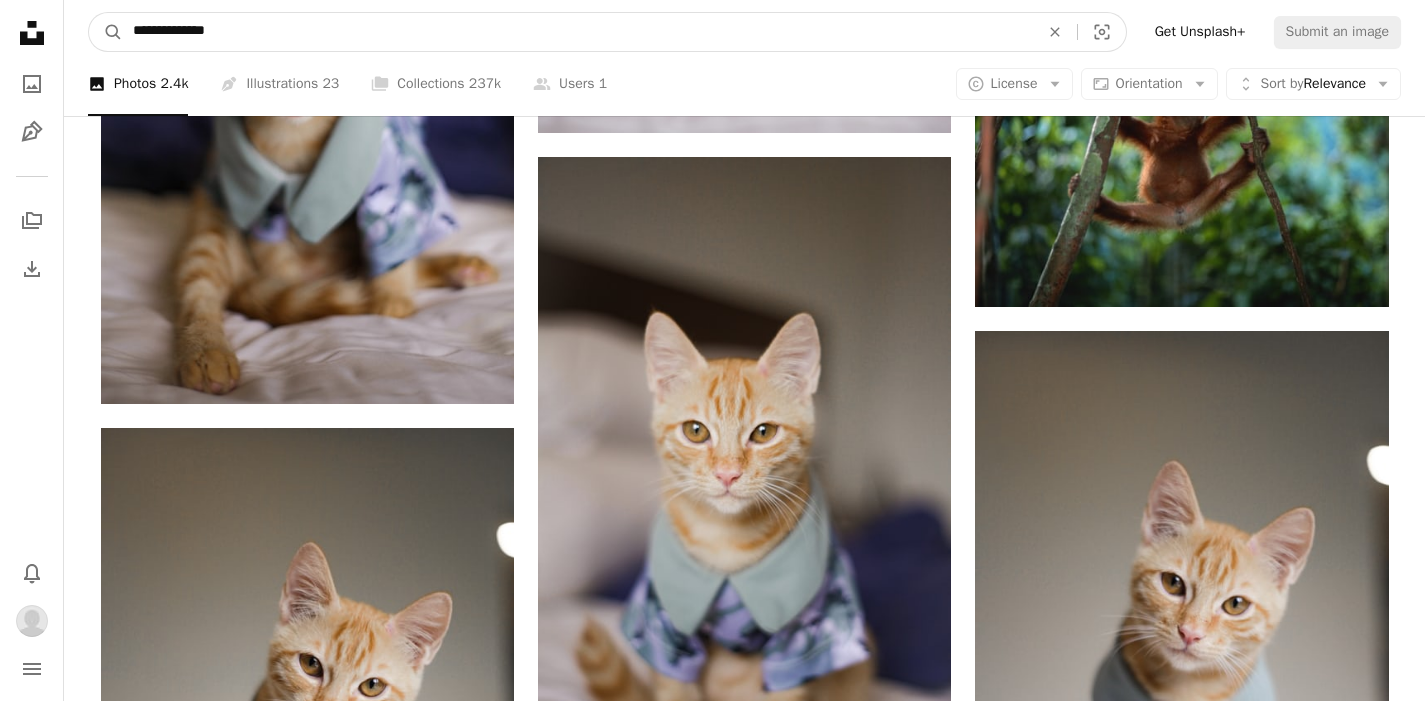 click on "A magnifying glass" at bounding box center [106, 32] 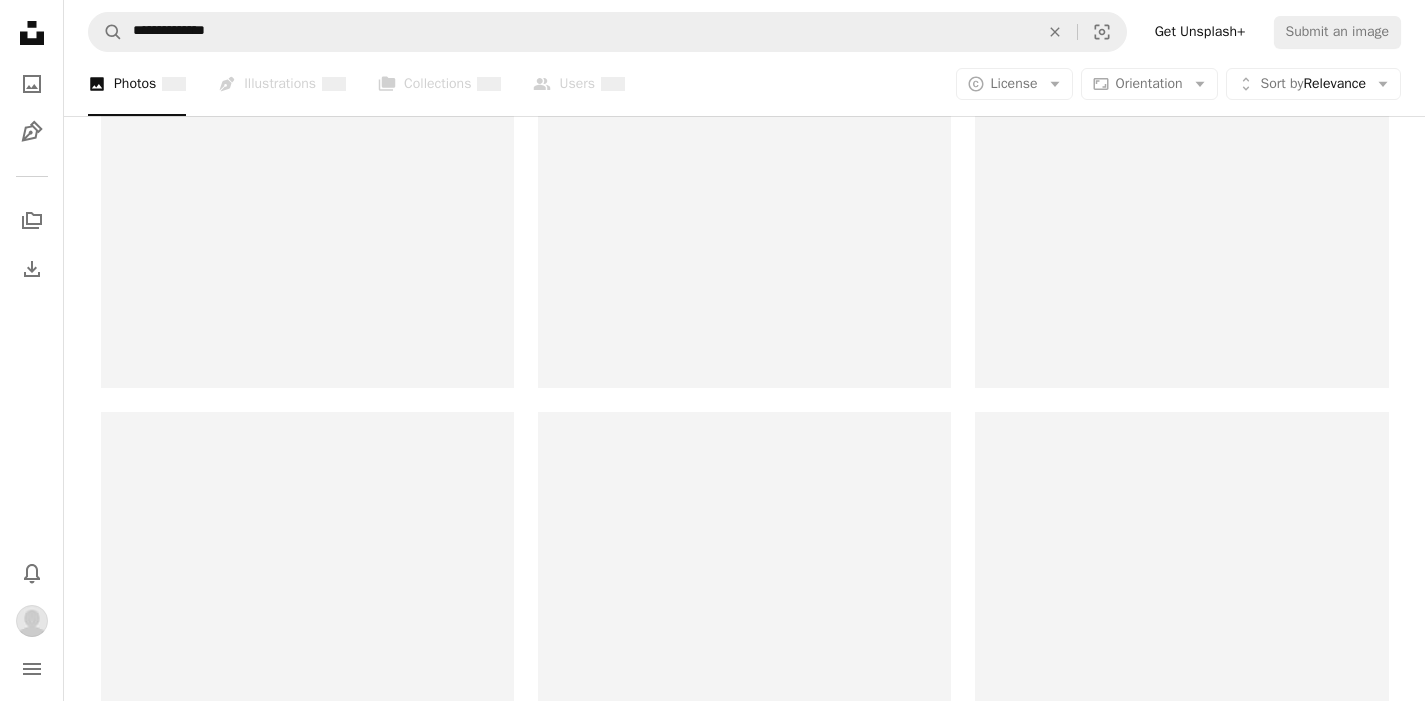 scroll, scrollTop: 0, scrollLeft: 0, axis: both 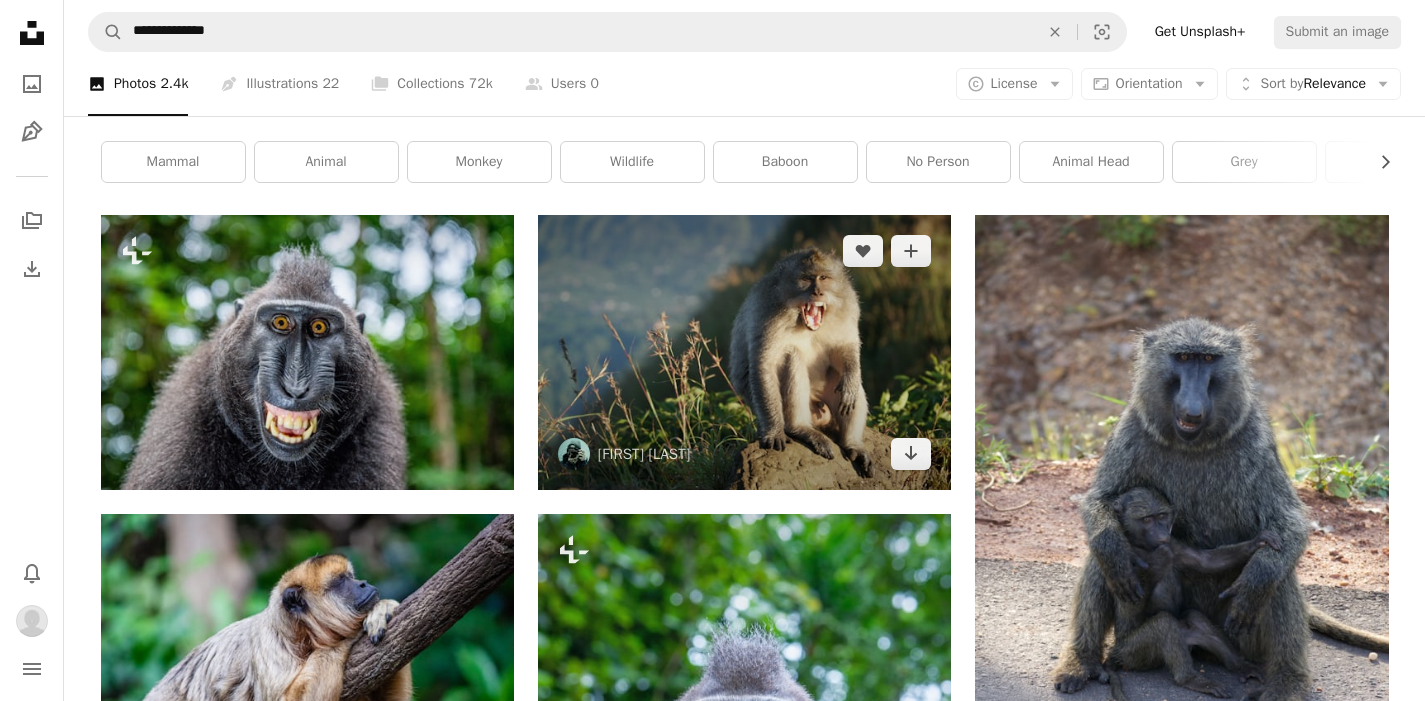 click at bounding box center [744, 352] 